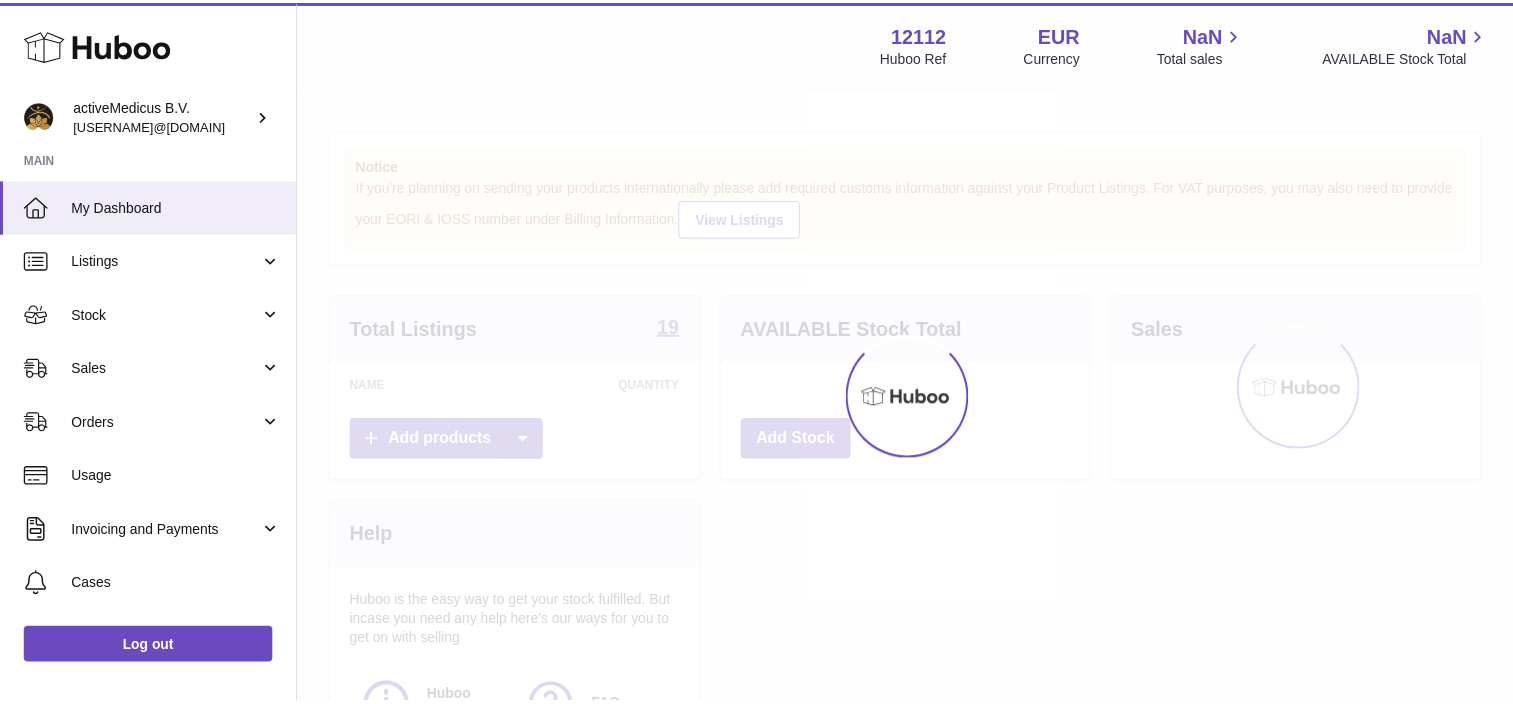 scroll, scrollTop: 0, scrollLeft: 0, axis: both 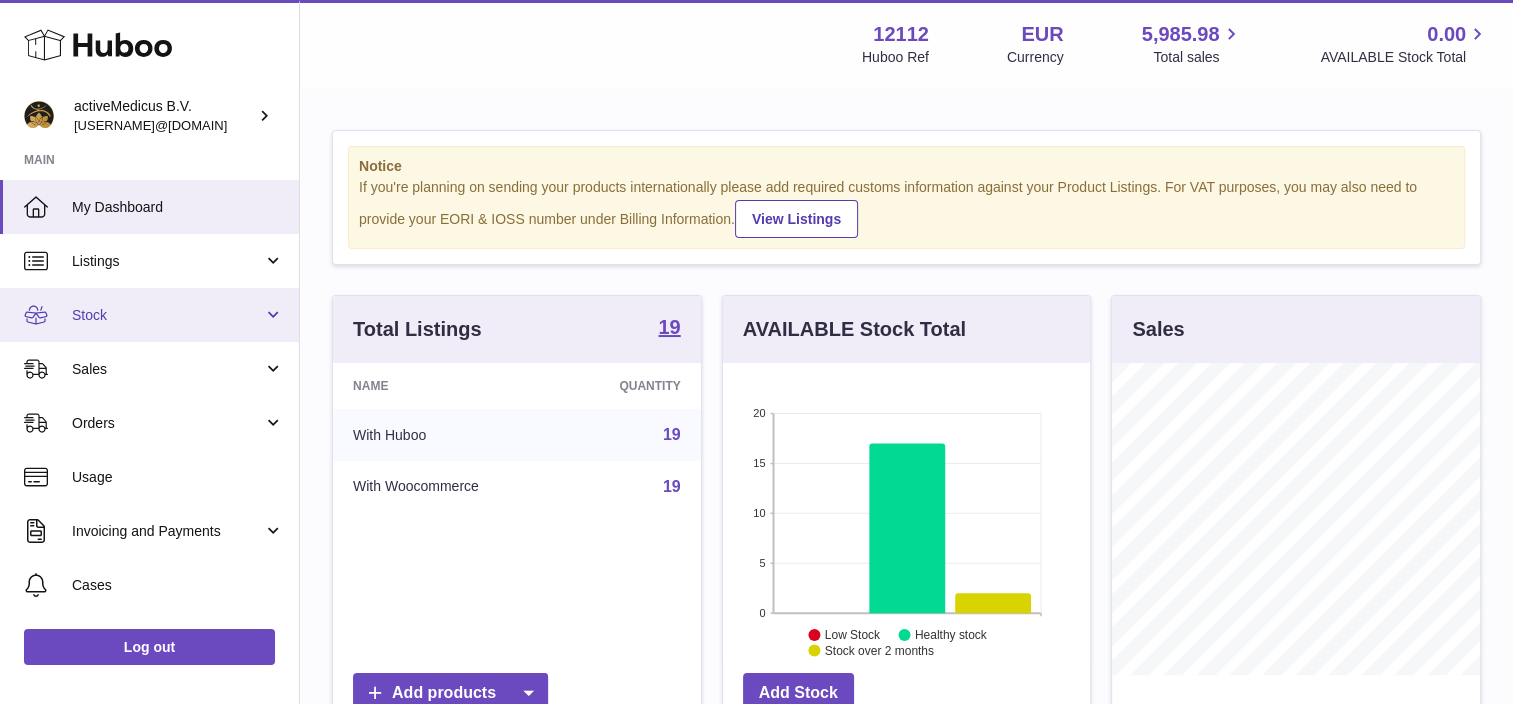click on "Stock" at bounding box center (167, 315) 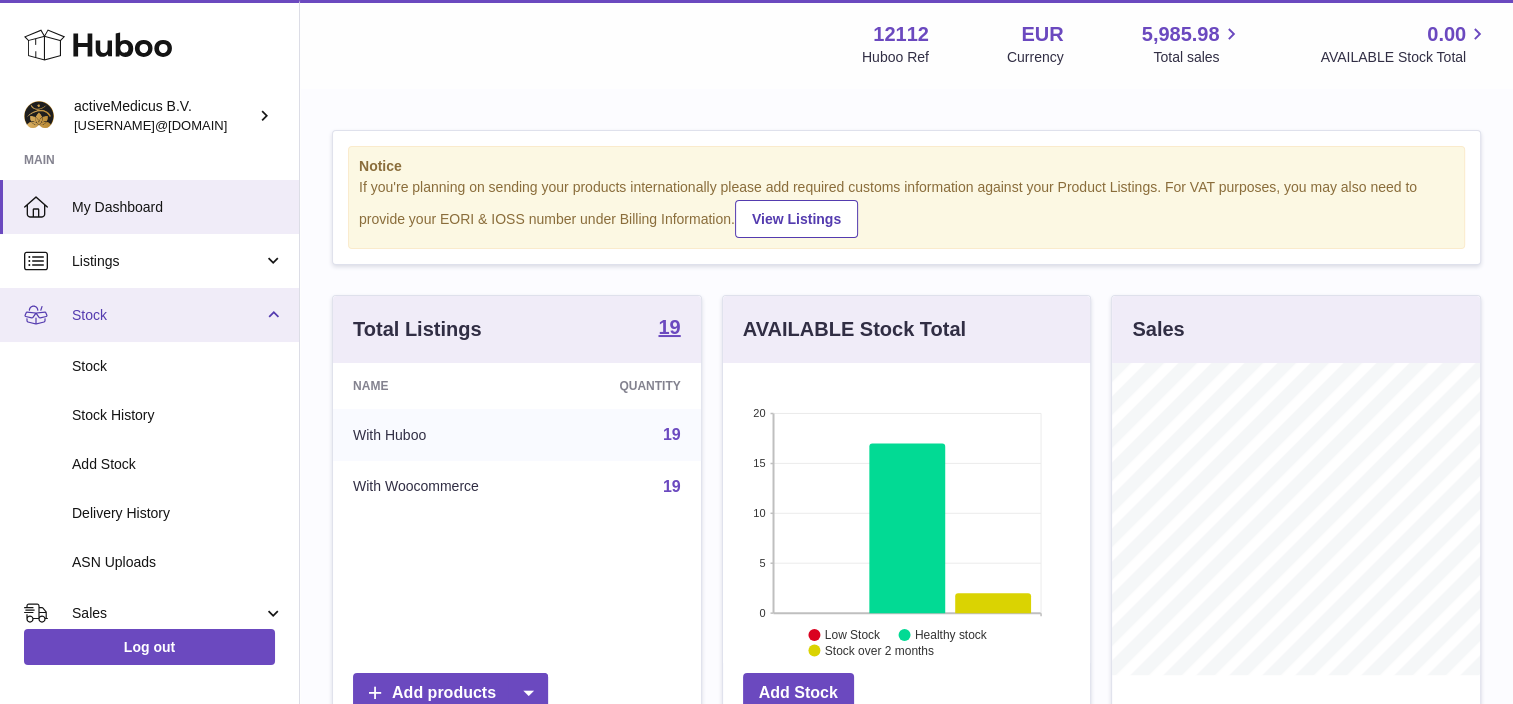 click on "Stock" at bounding box center (167, 315) 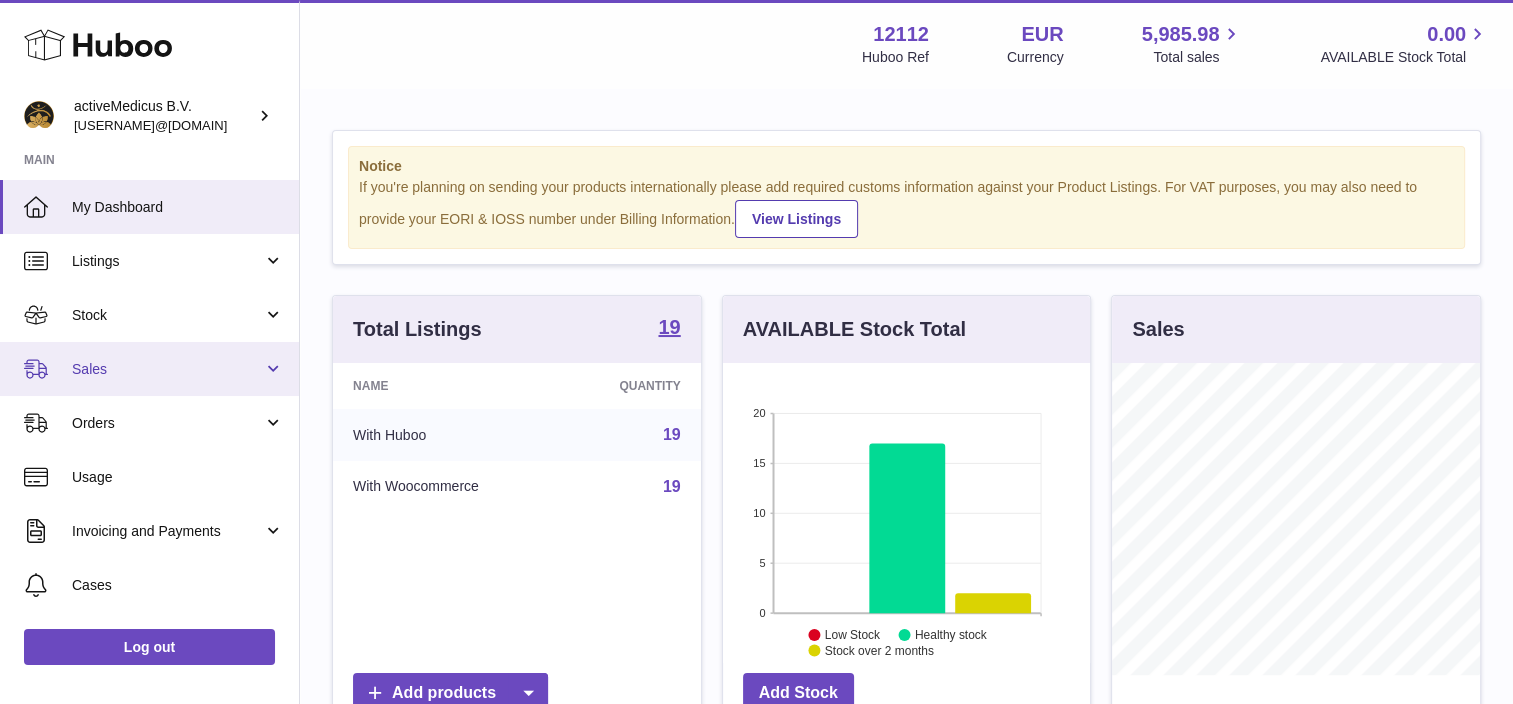 click on "Sales" at bounding box center [167, 369] 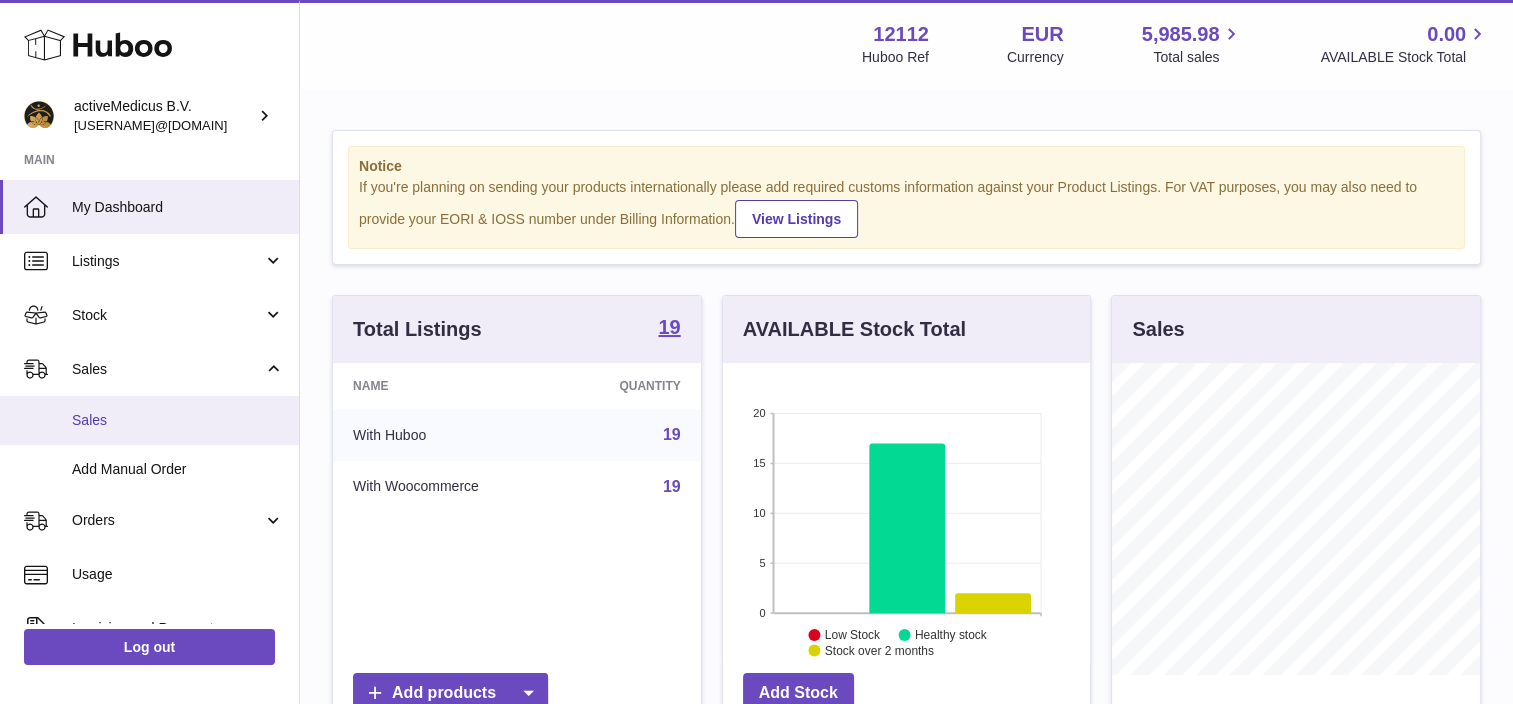 click on "Sales" at bounding box center [178, 420] 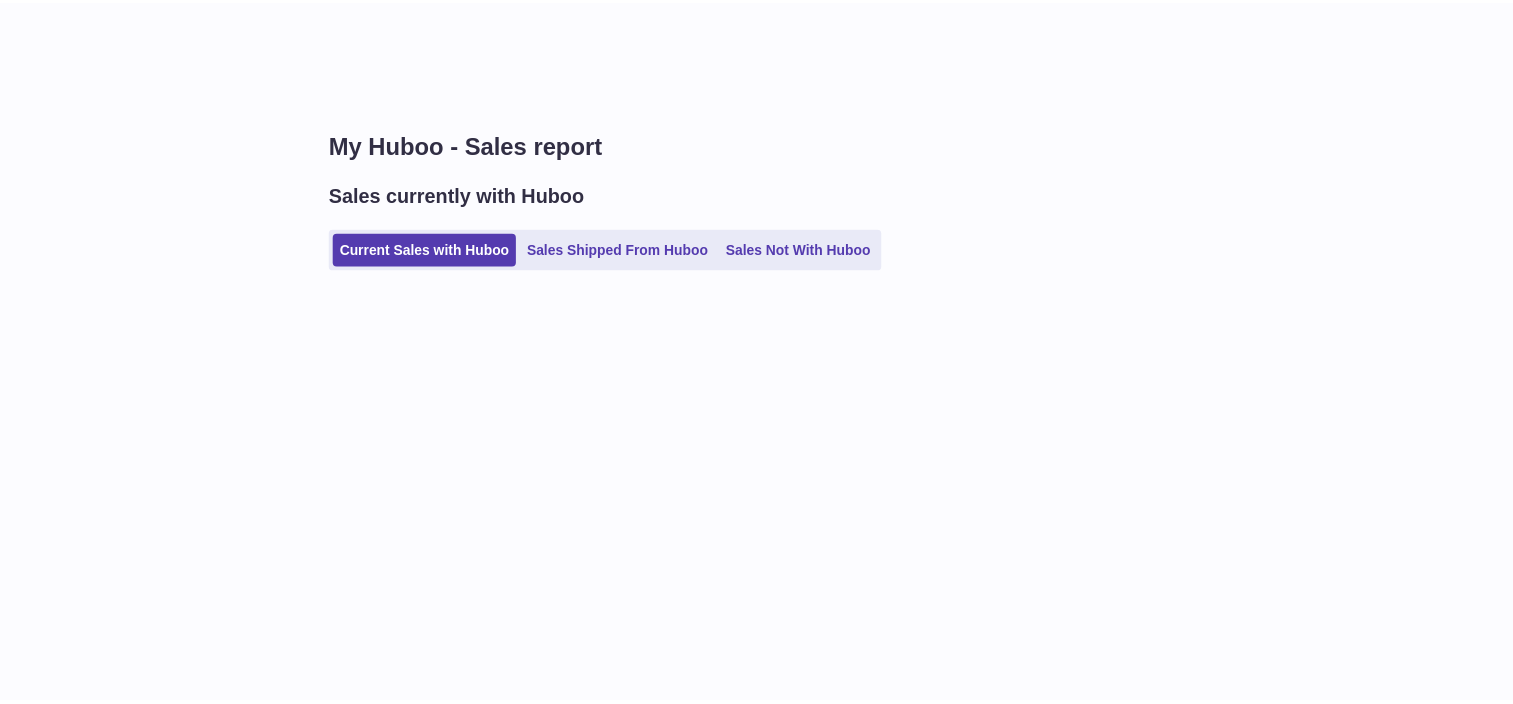 scroll, scrollTop: 0, scrollLeft: 0, axis: both 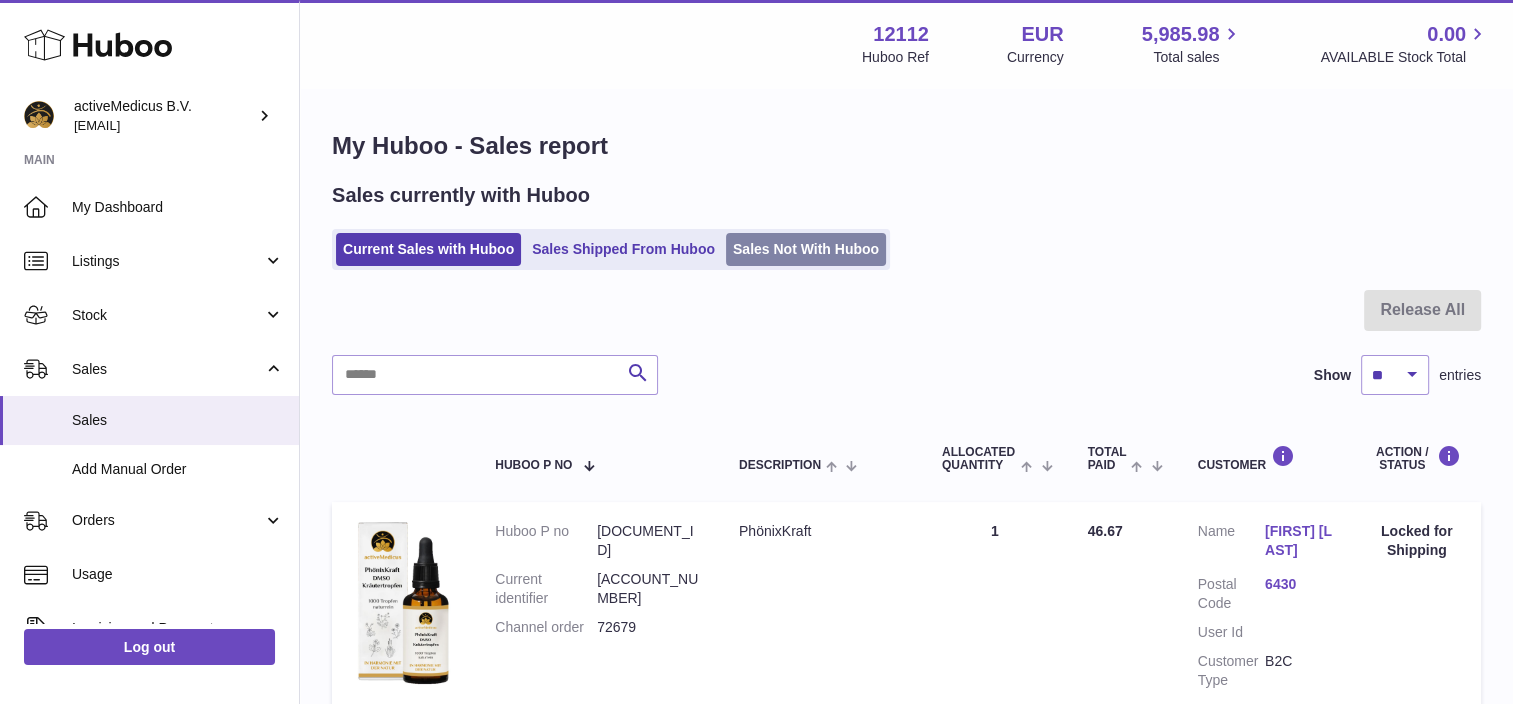 click on "Sales Not With Huboo" at bounding box center [806, 249] 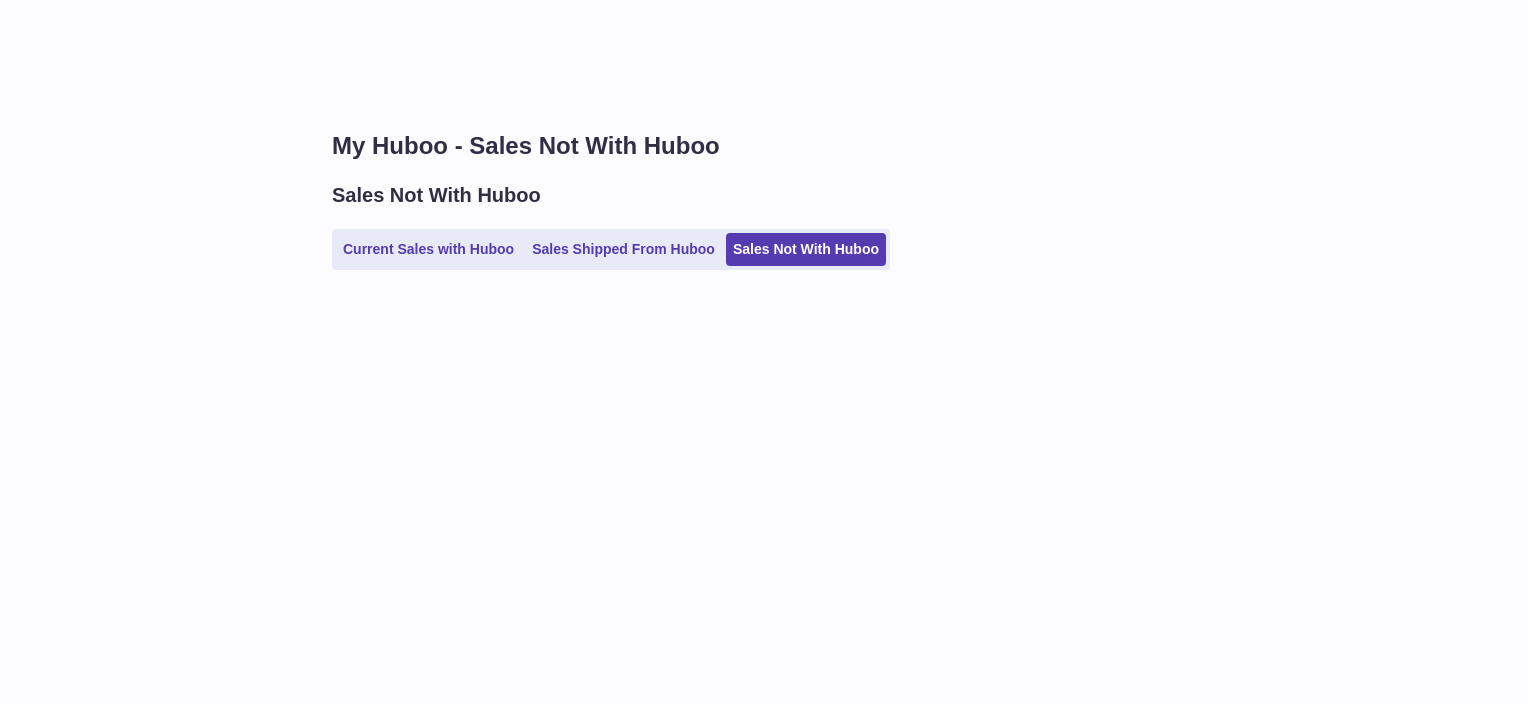 scroll, scrollTop: 0, scrollLeft: 0, axis: both 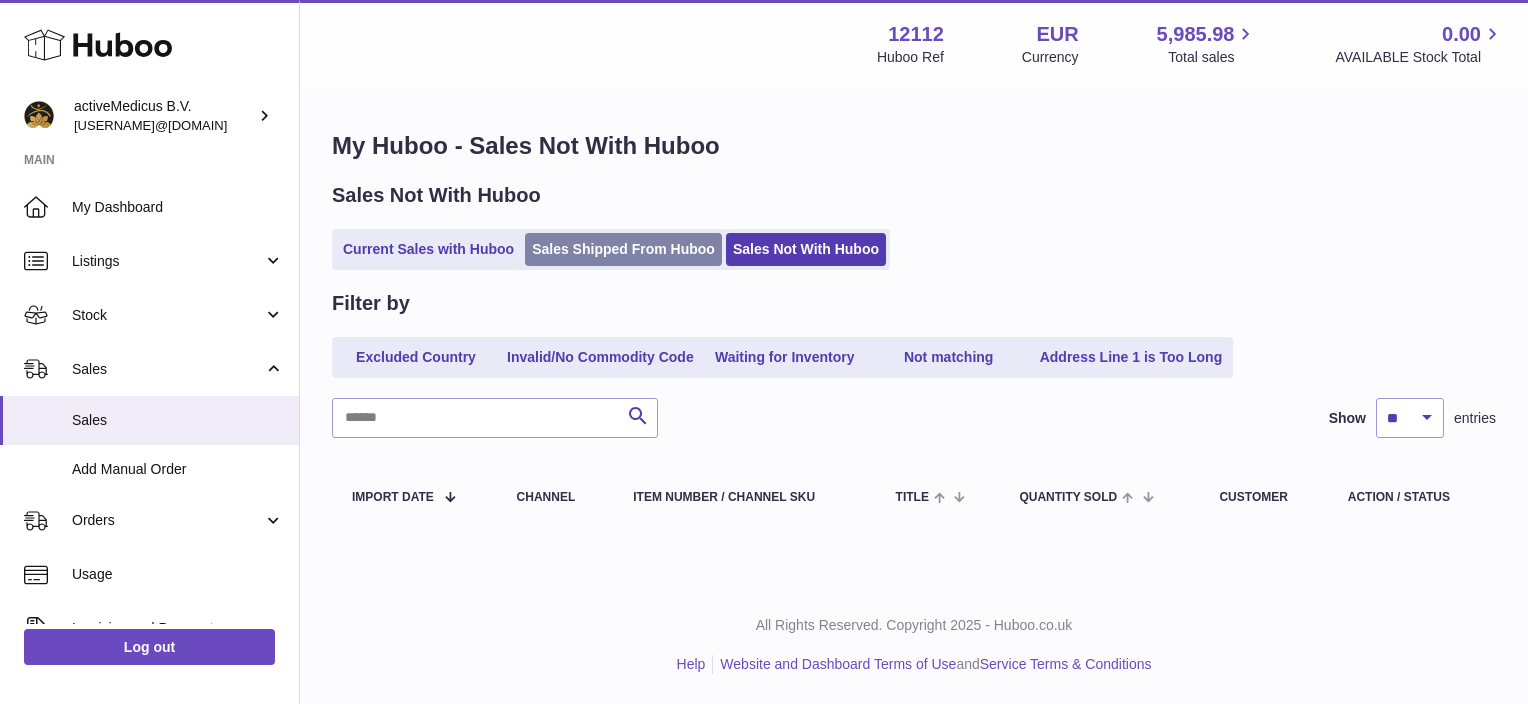 click on "Sales Shipped From Huboo" at bounding box center (623, 249) 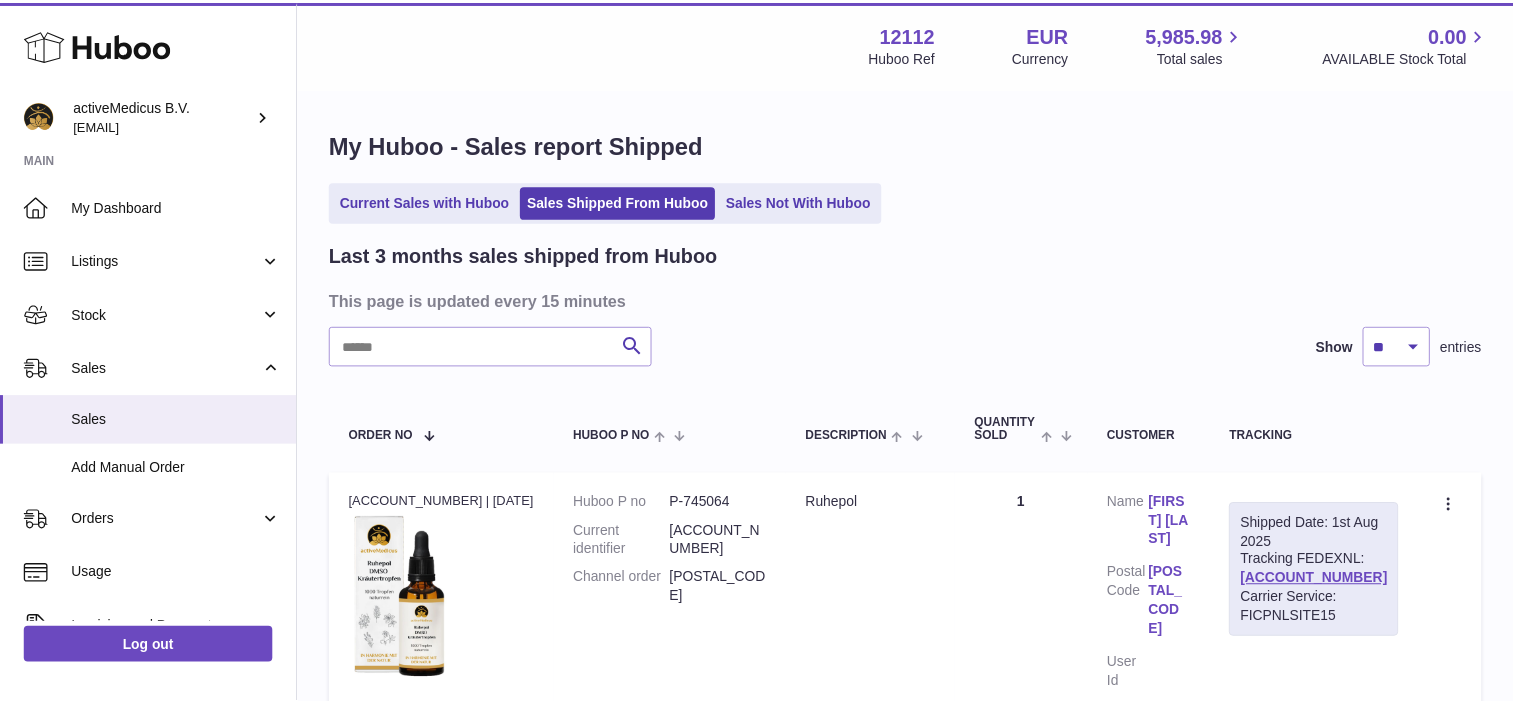 scroll, scrollTop: 0, scrollLeft: 0, axis: both 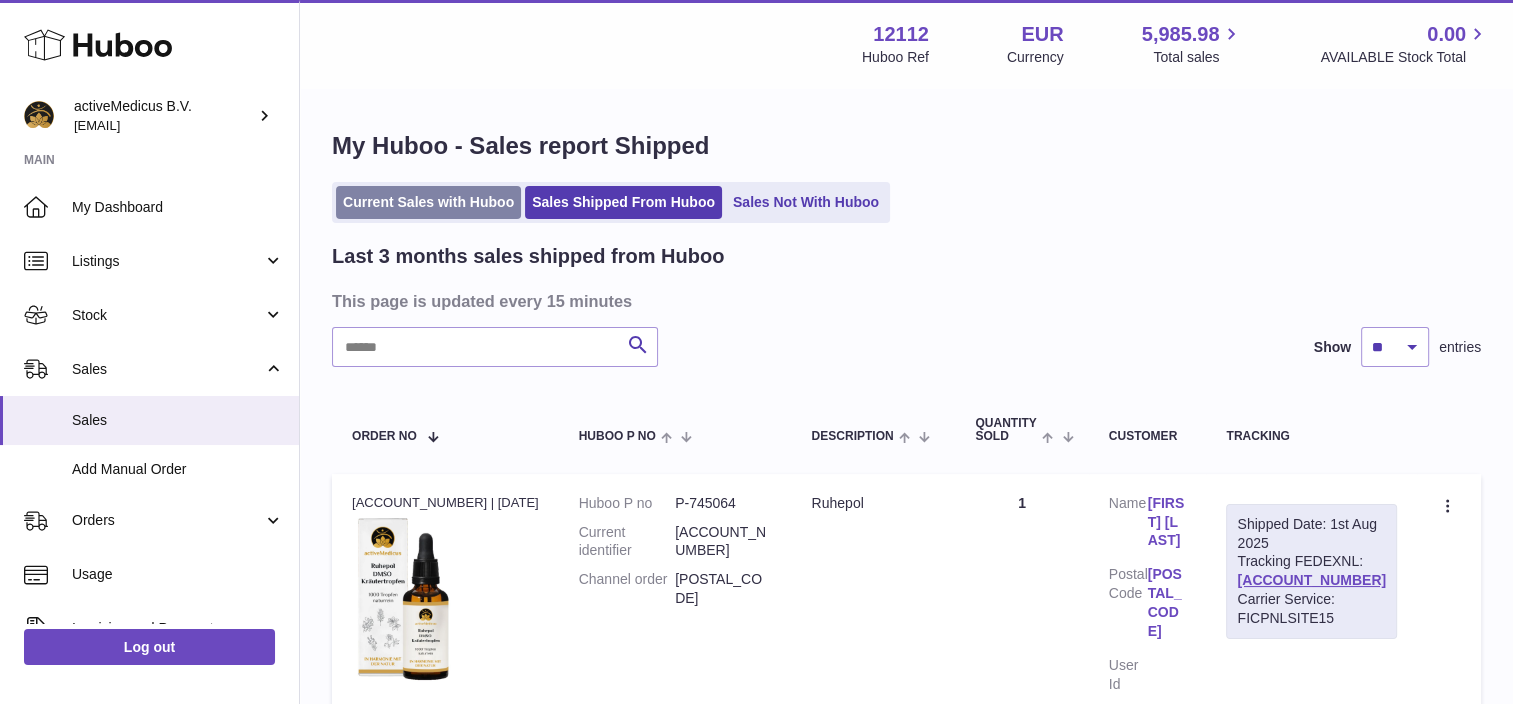 click on "Current Sales with Huboo" at bounding box center (428, 202) 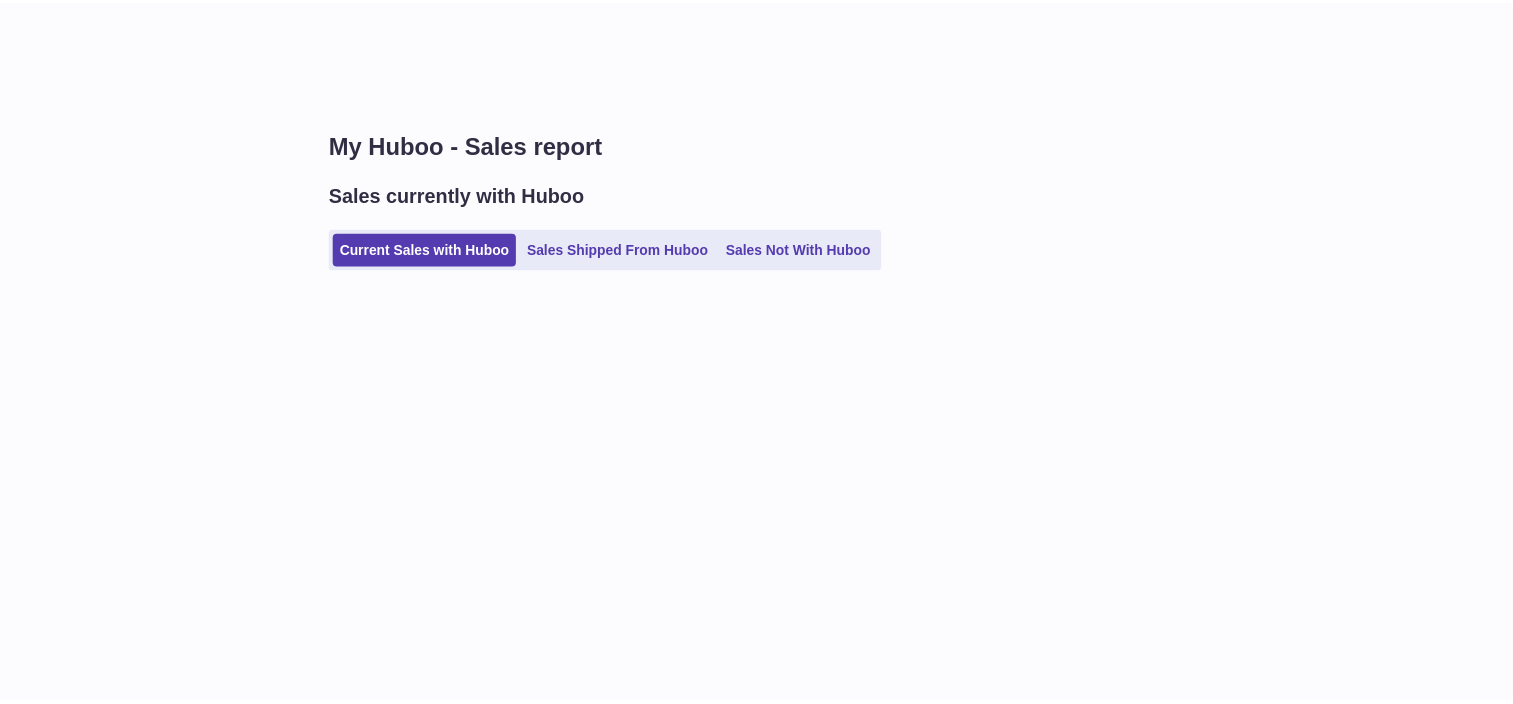 scroll, scrollTop: 0, scrollLeft: 0, axis: both 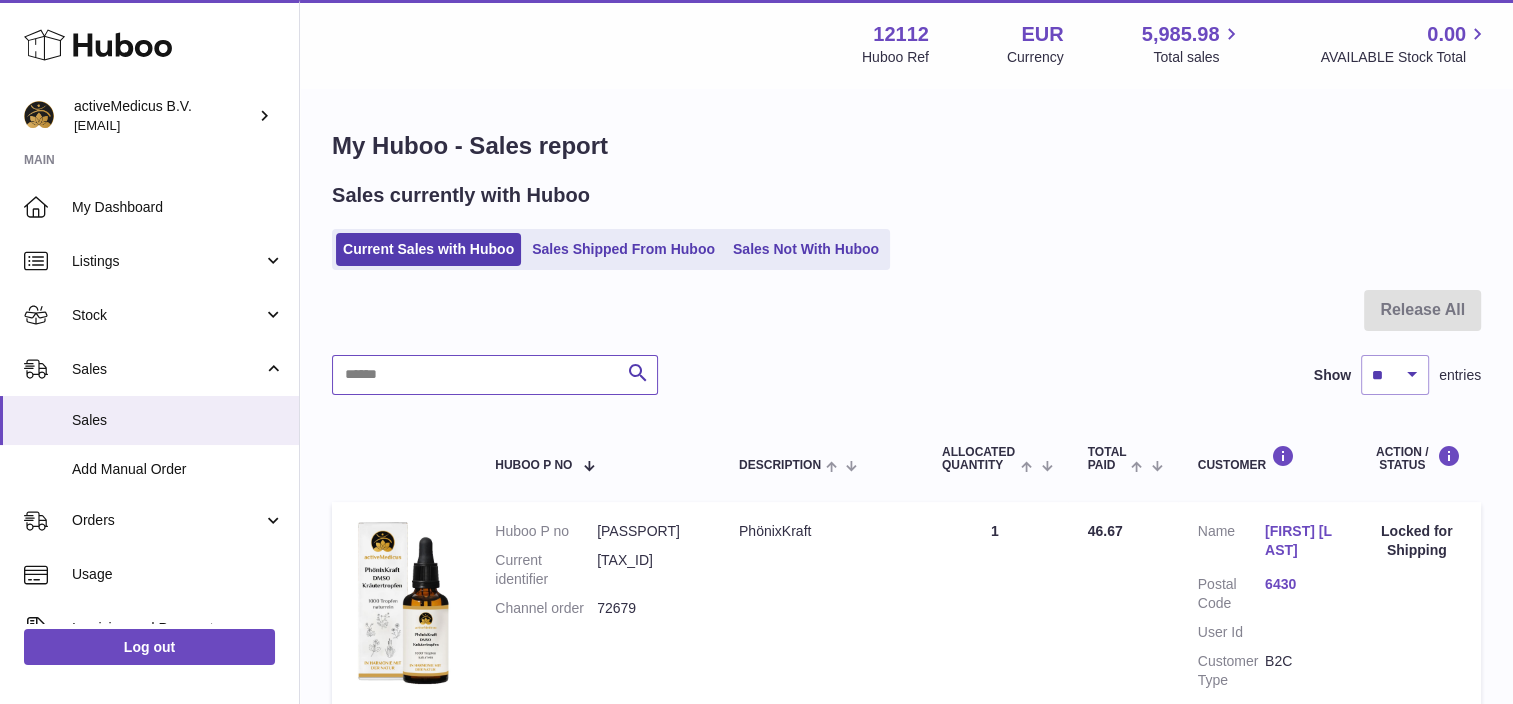 click at bounding box center [495, 375] 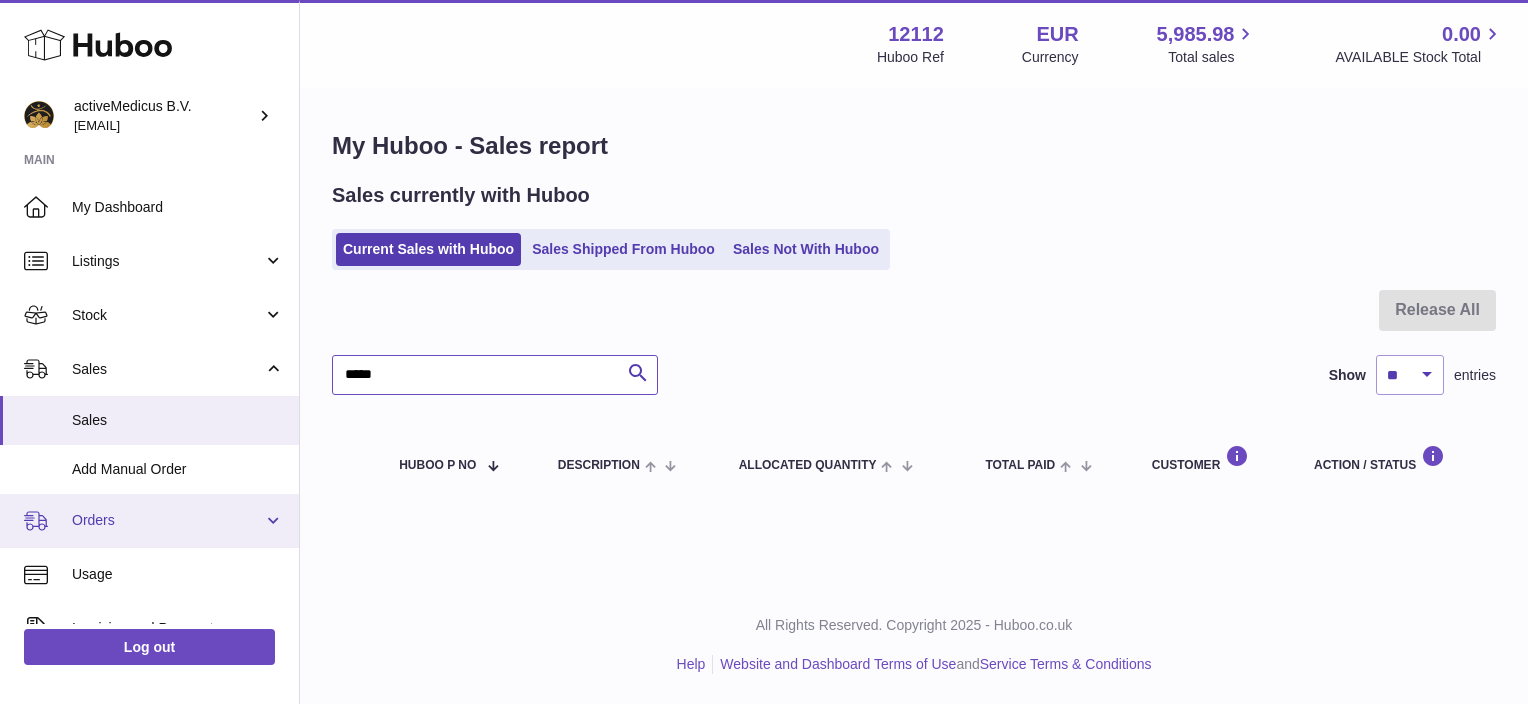 type on "*****" 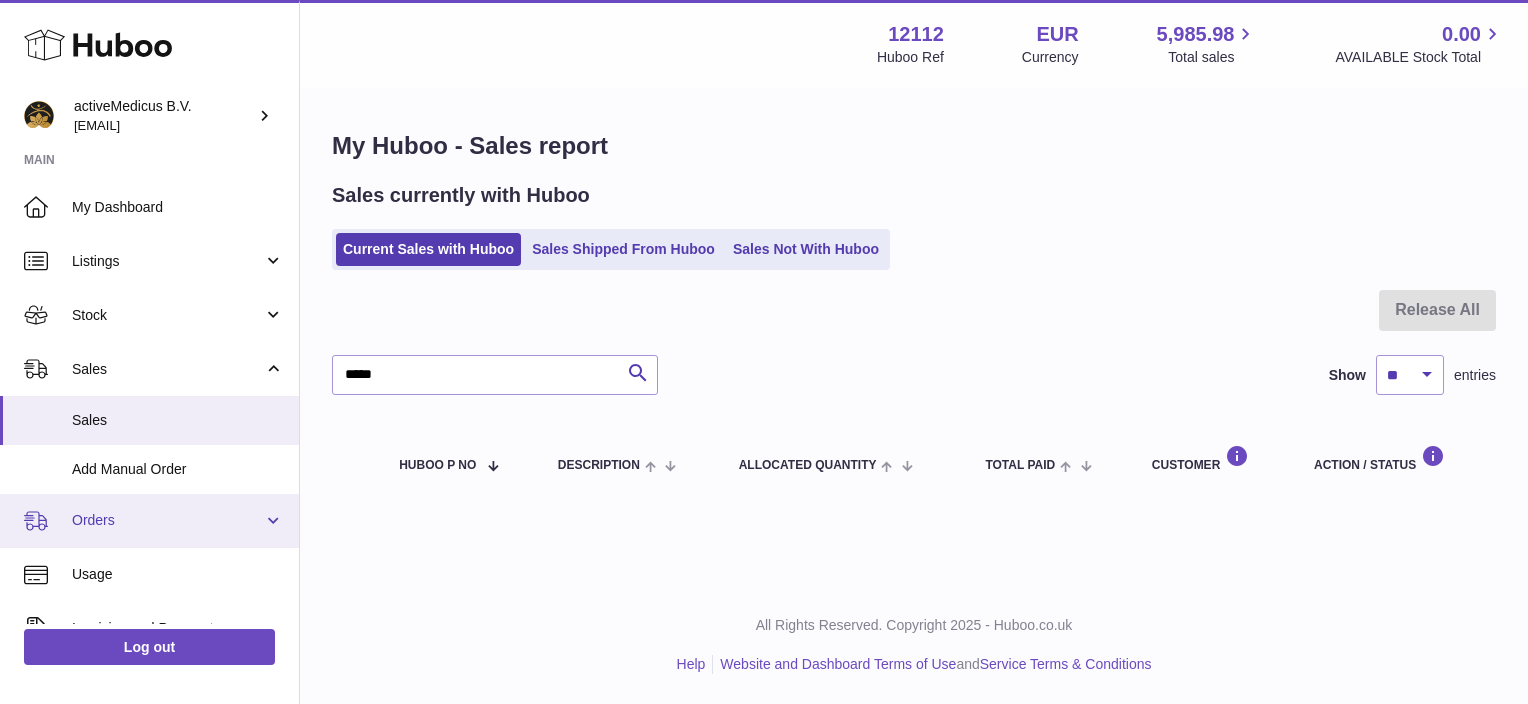 click on "Orders" at bounding box center [149, 521] 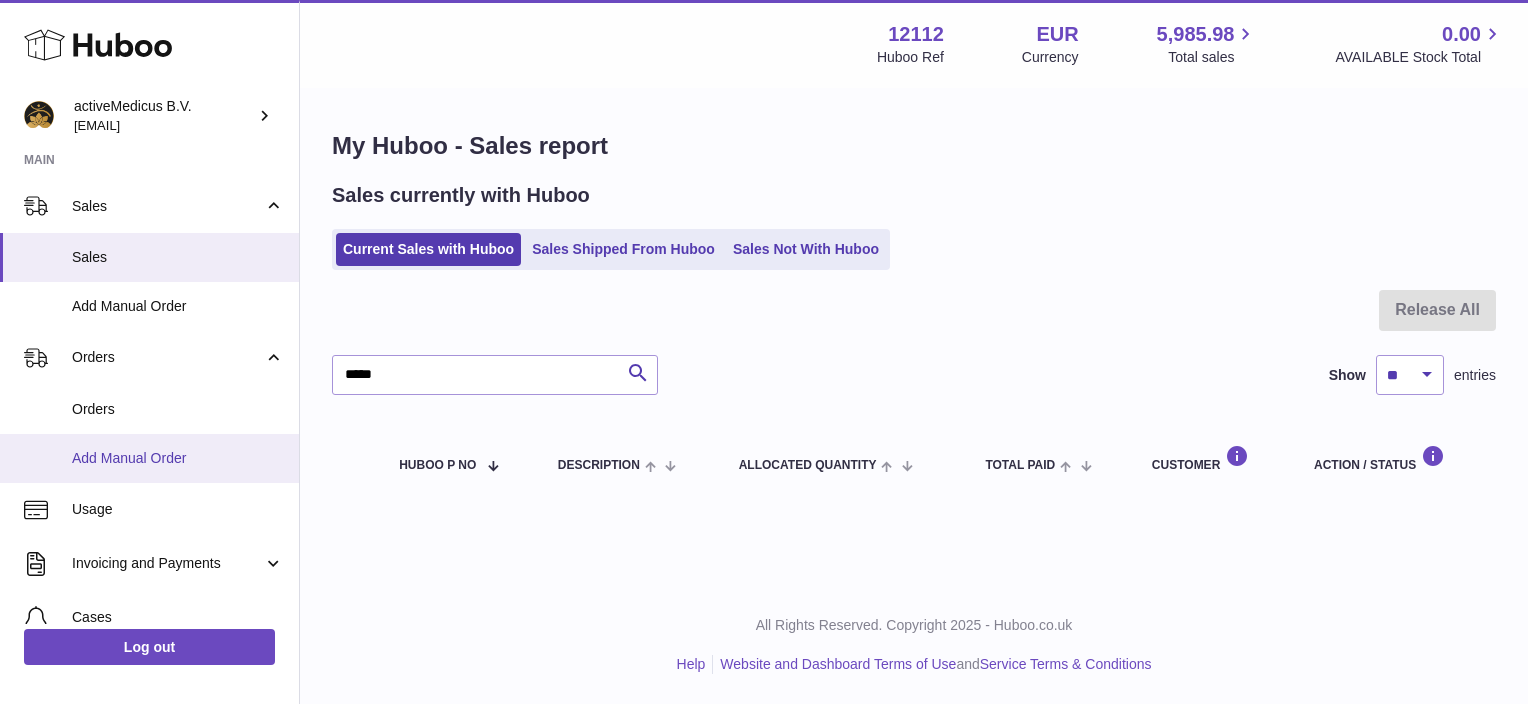 scroll, scrollTop: 200, scrollLeft: 0, axis: vertical 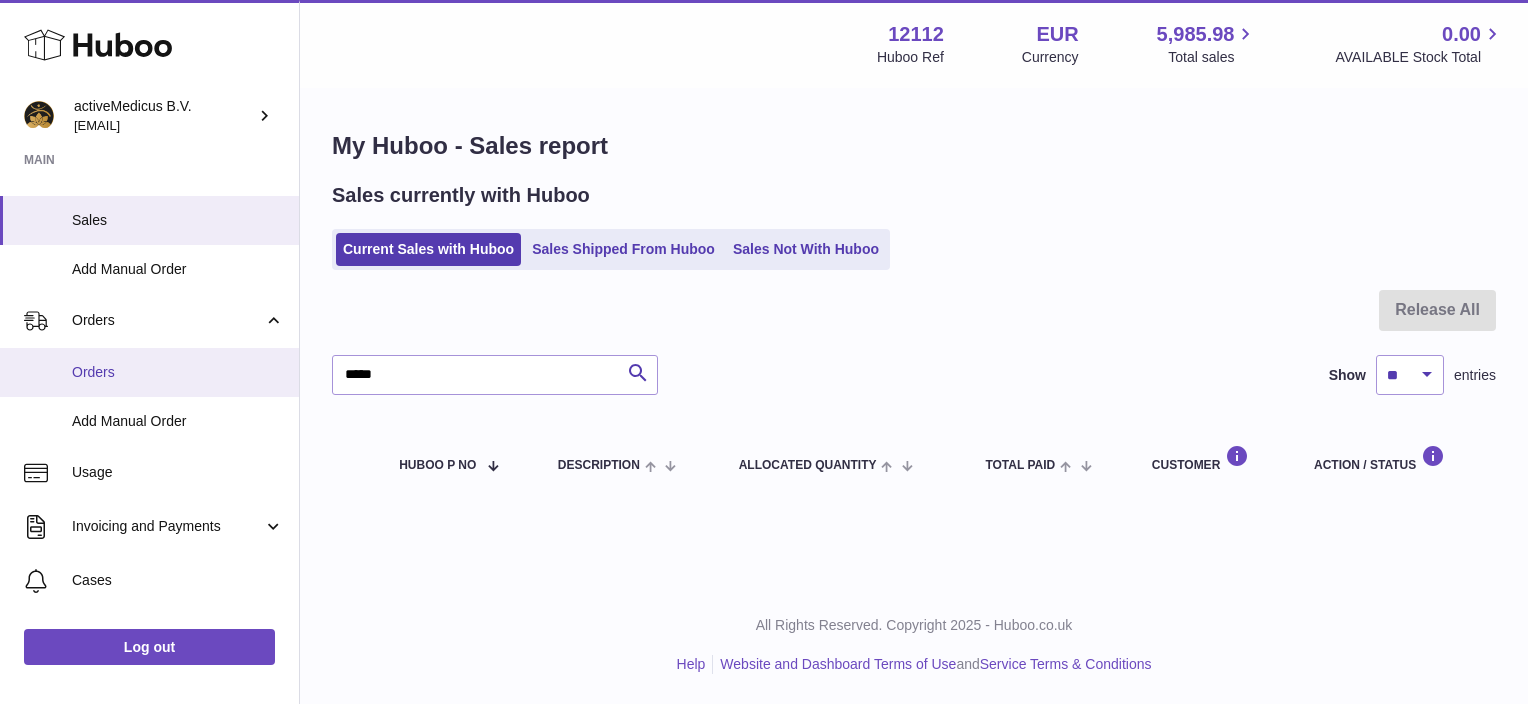 click on "Orders" at bounding box center (178, 372) 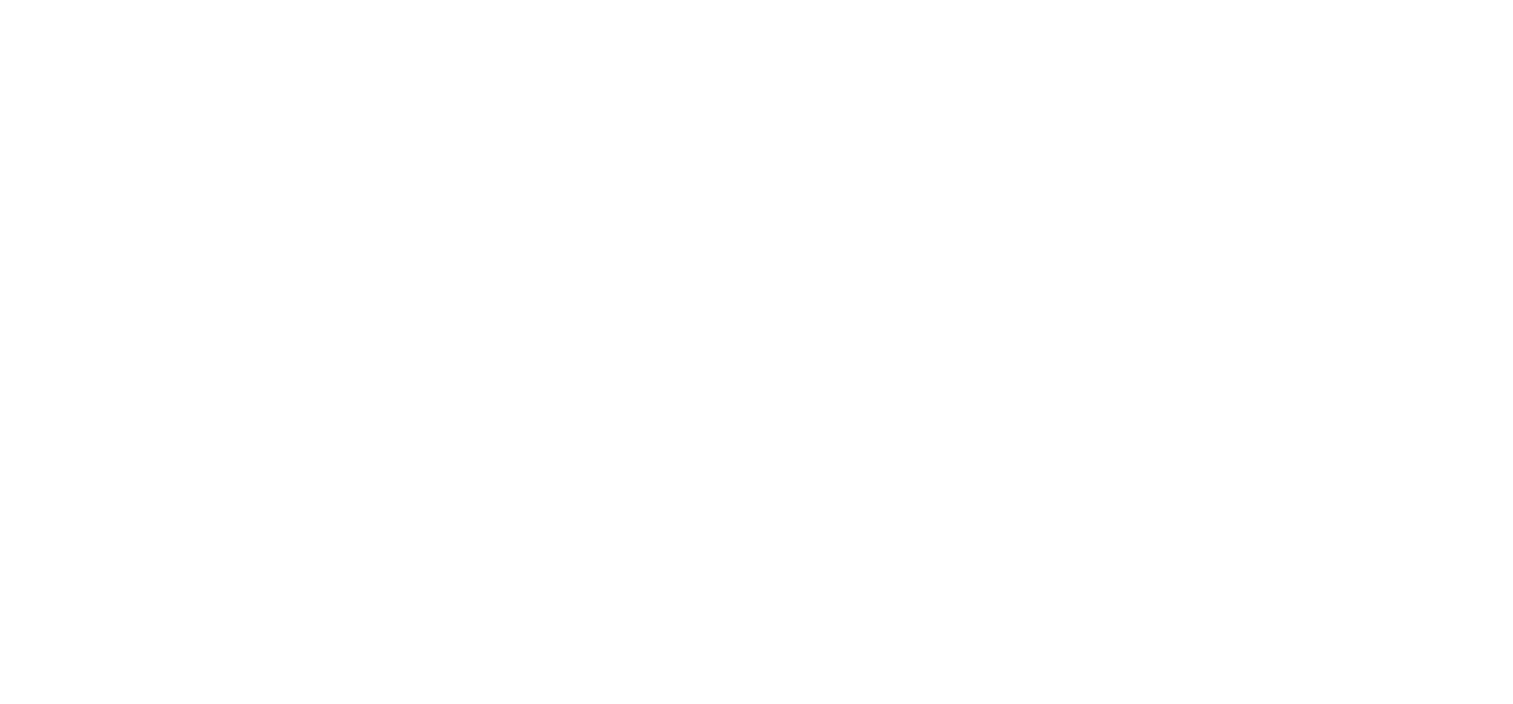 scroll, scrollTop: 0, scrollLeft: 0, axis: both 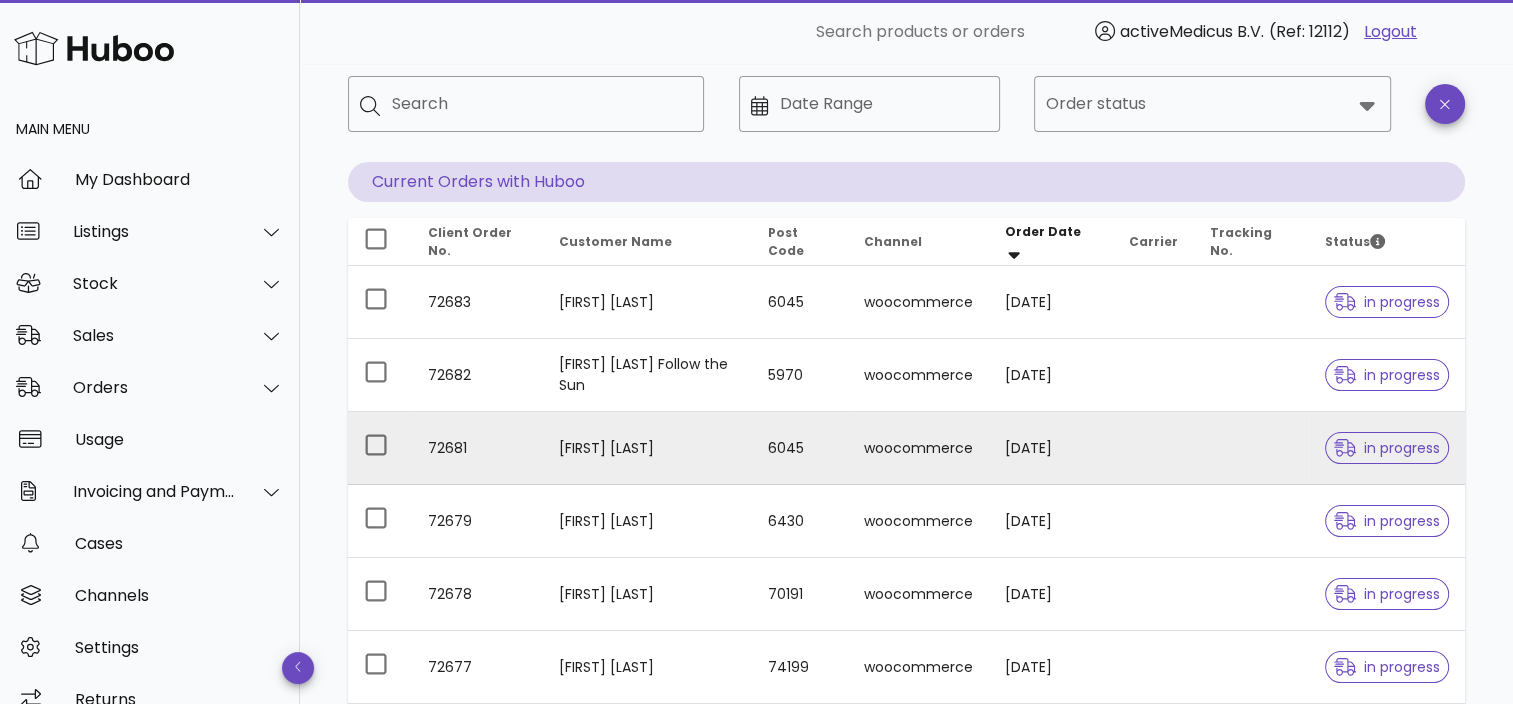 click on "[FIRST] [LAST]" at bounding box center (647, 448) 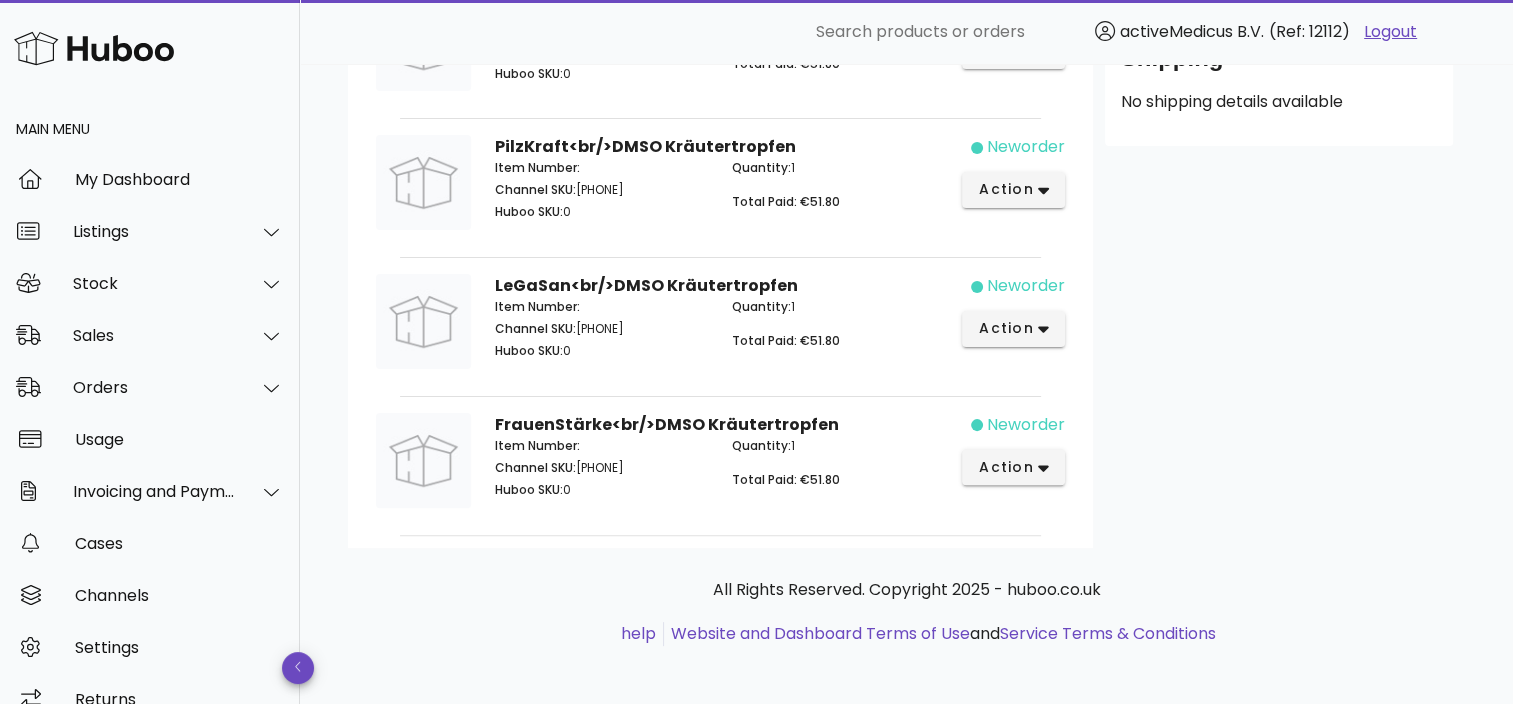 scroll, scrollTop: 0, scrollLeft: 0, axis: both 